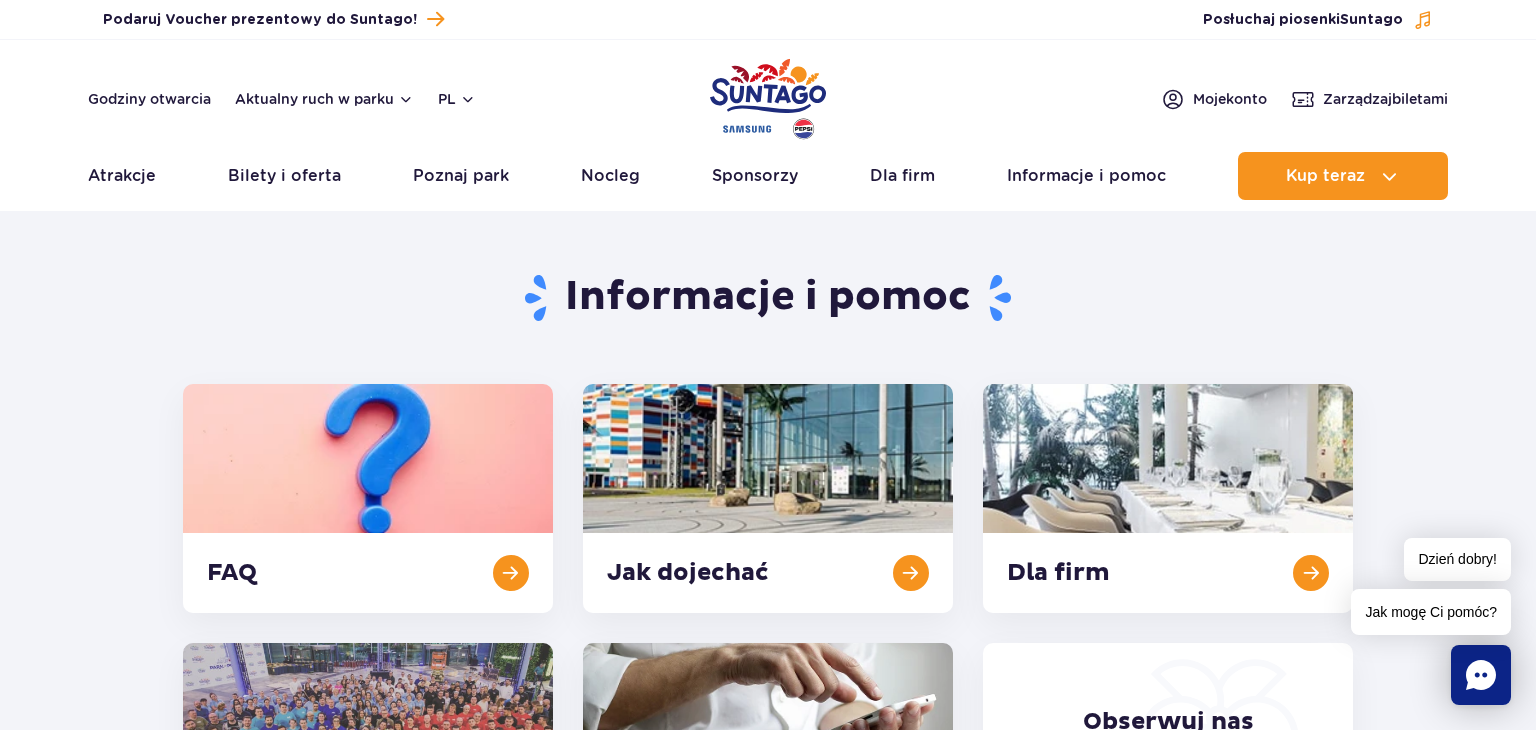scroll, scrollTop: 0, scrollLeft: 0, axis: both 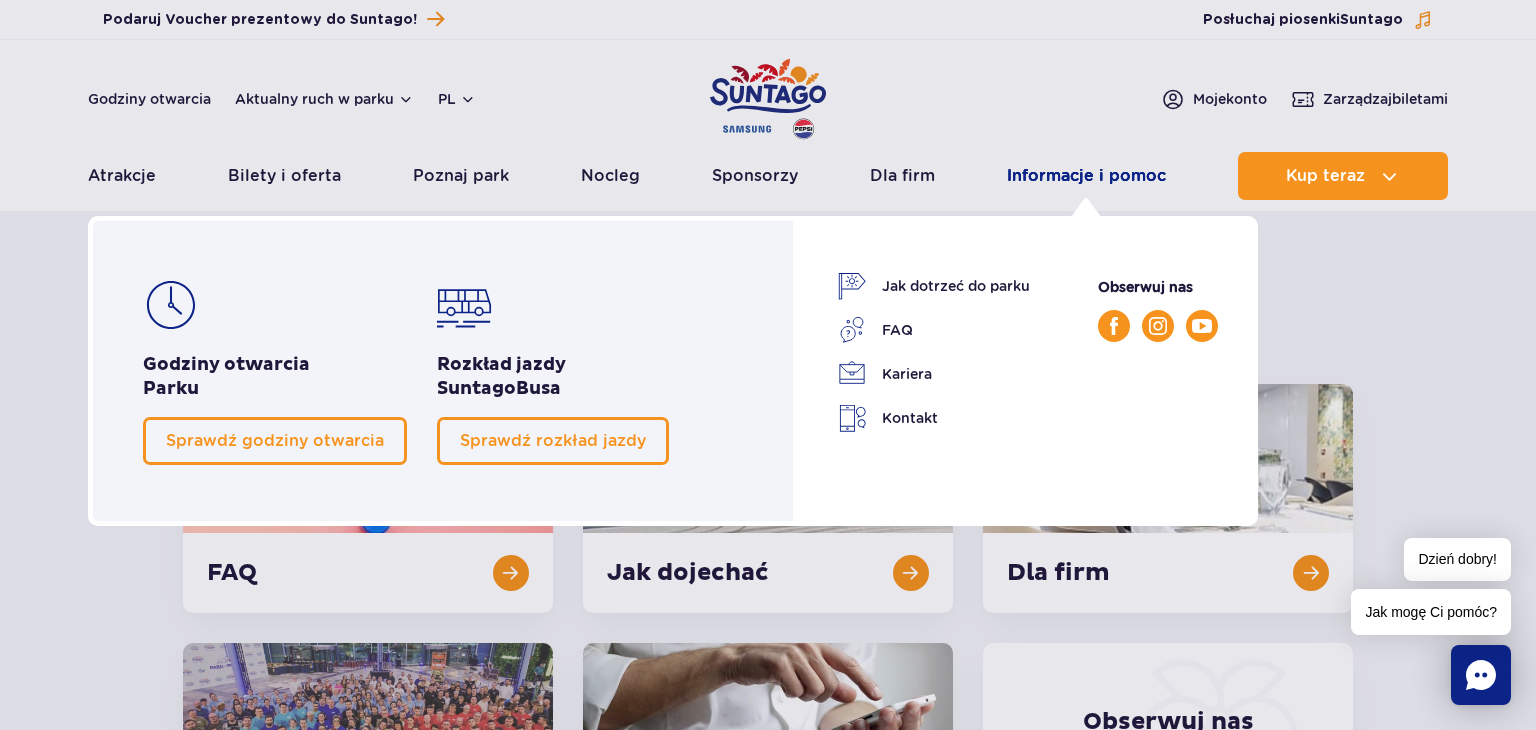 click on "Informacje i pomoc" at bounding box center (1086, 176) 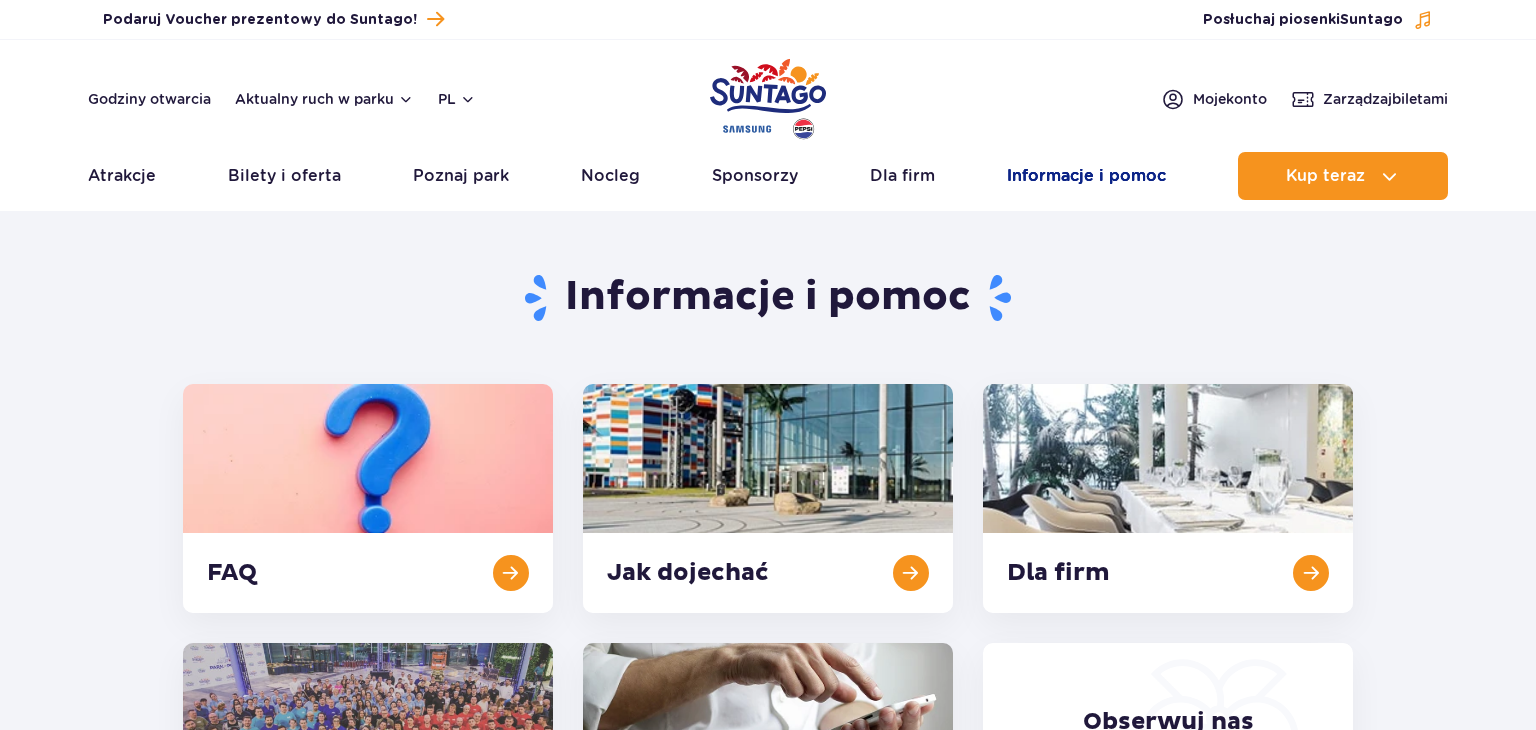 scroll, scrollTop: 0, scrollLeft: 0, axis: both 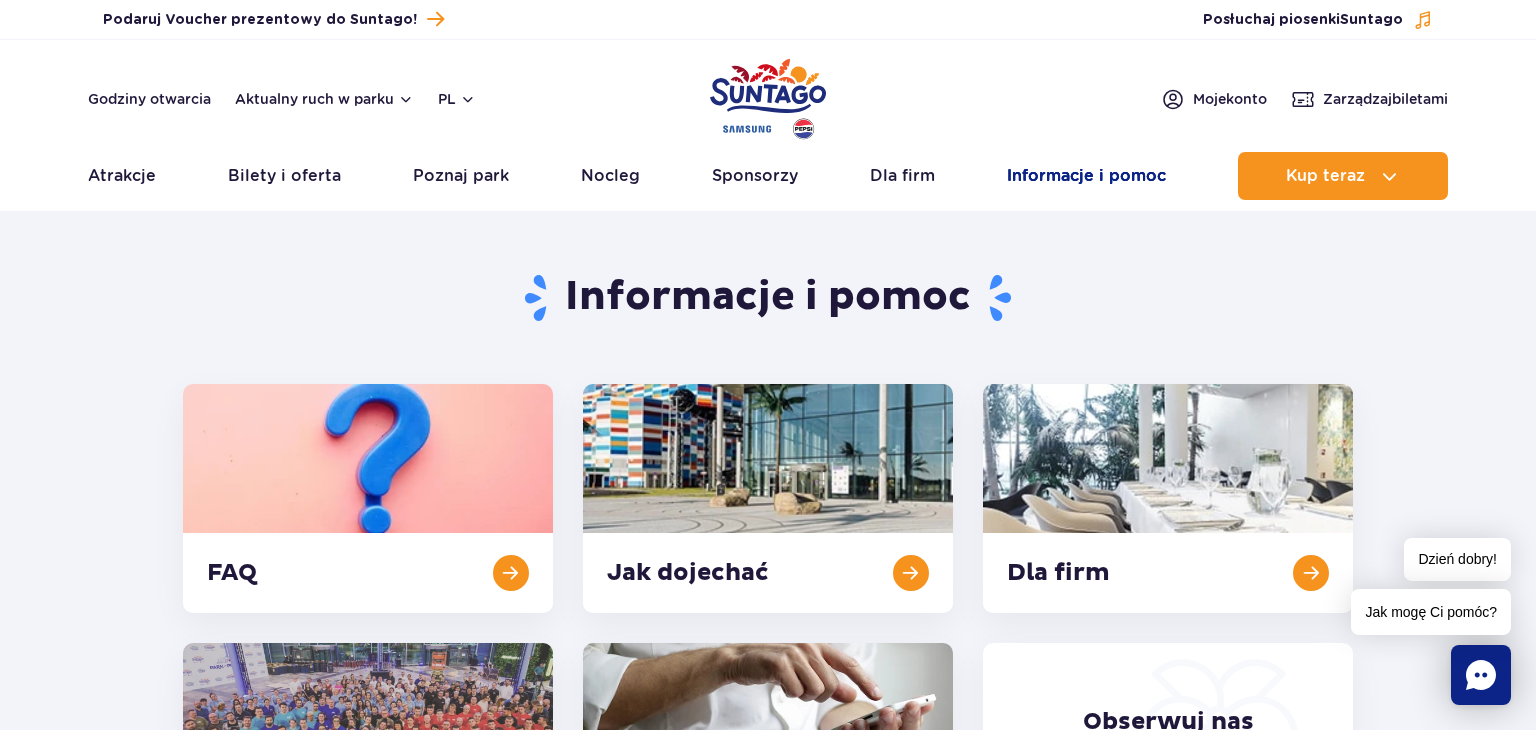 click on "Informacje i pomoc" at bounding box center [1086, 176] 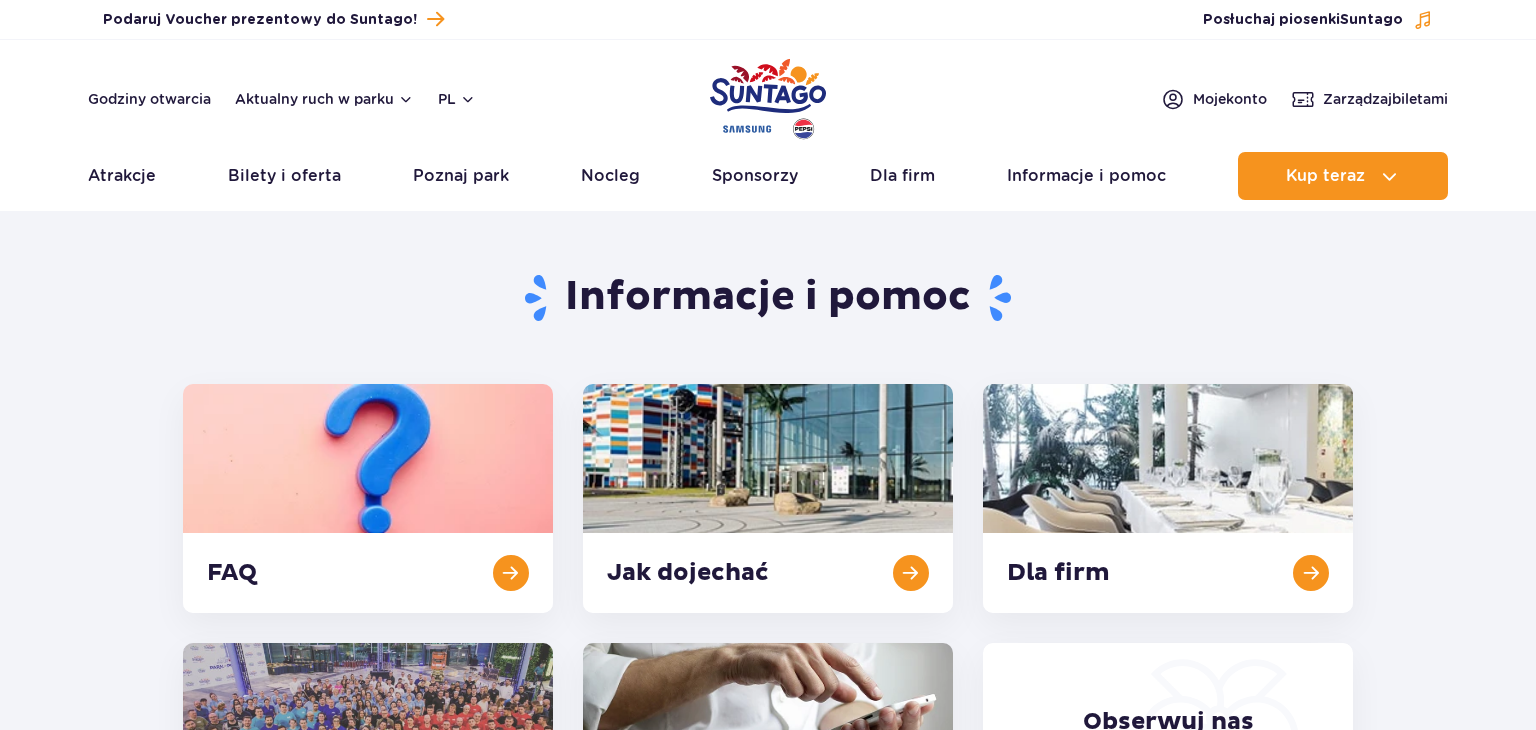 scroll, scrollTop: 0, scrollLeft: 0, axis: both 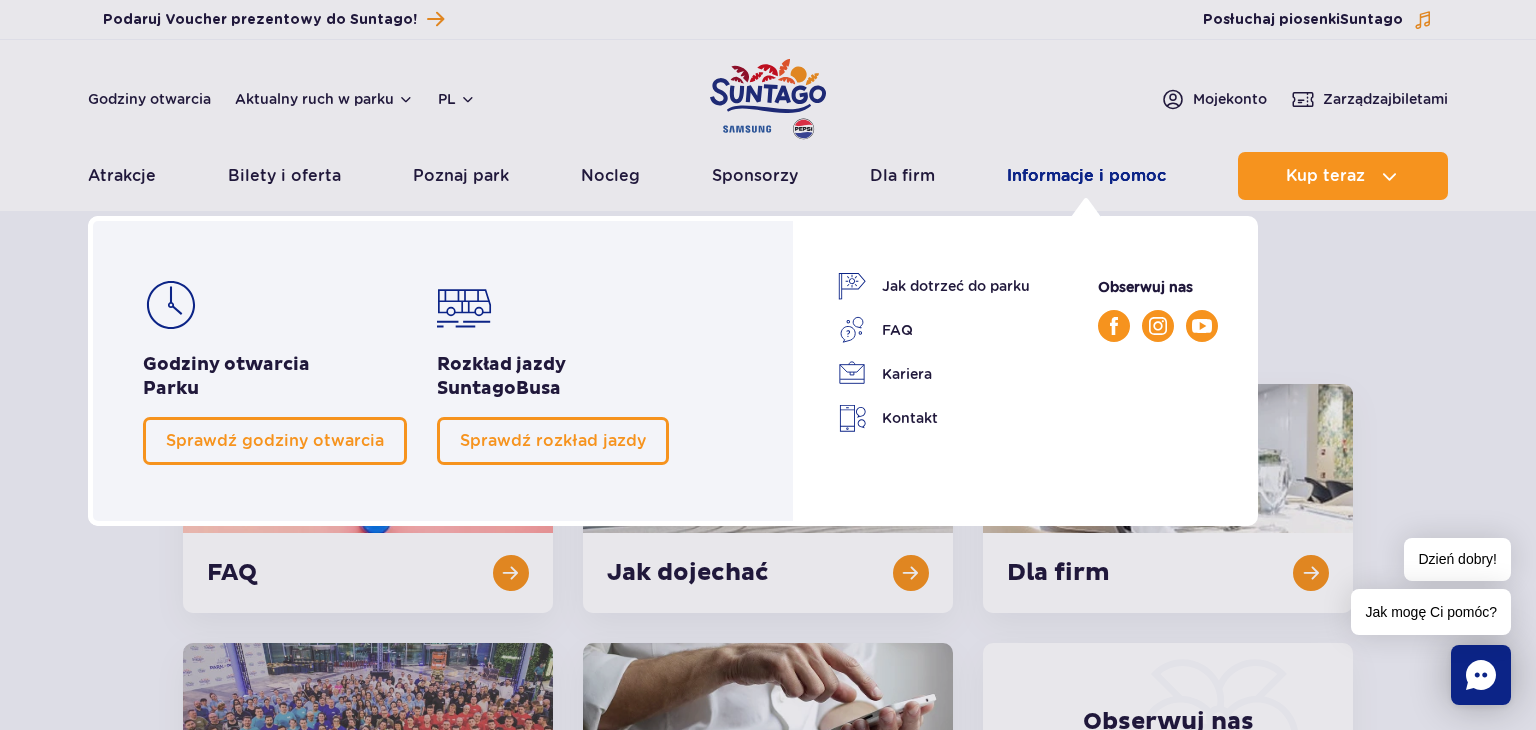 click on "Informacje i pomoc" at bounding box center [1086, 176] 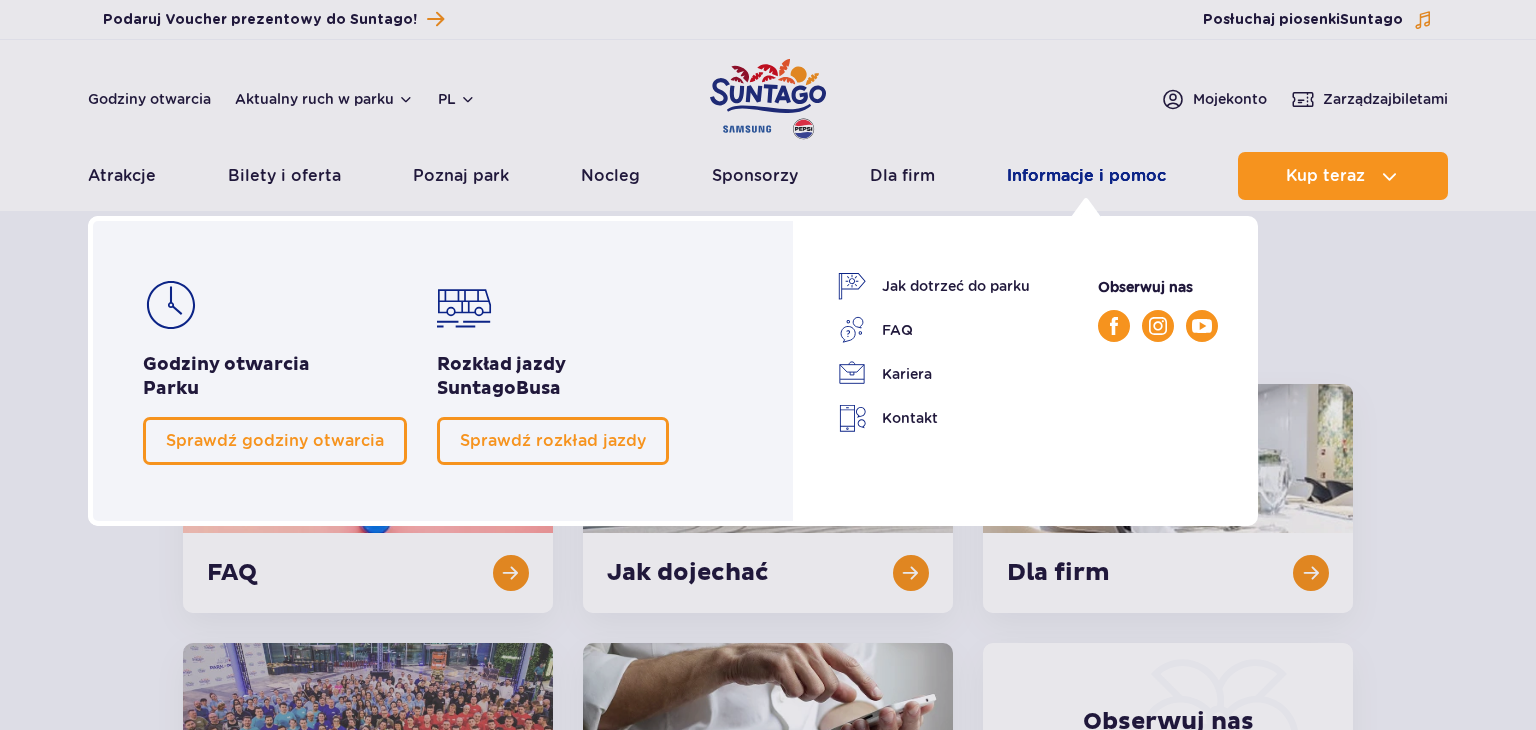 scroll, scrollTop: 0, scrollLeft: 0, axis: both 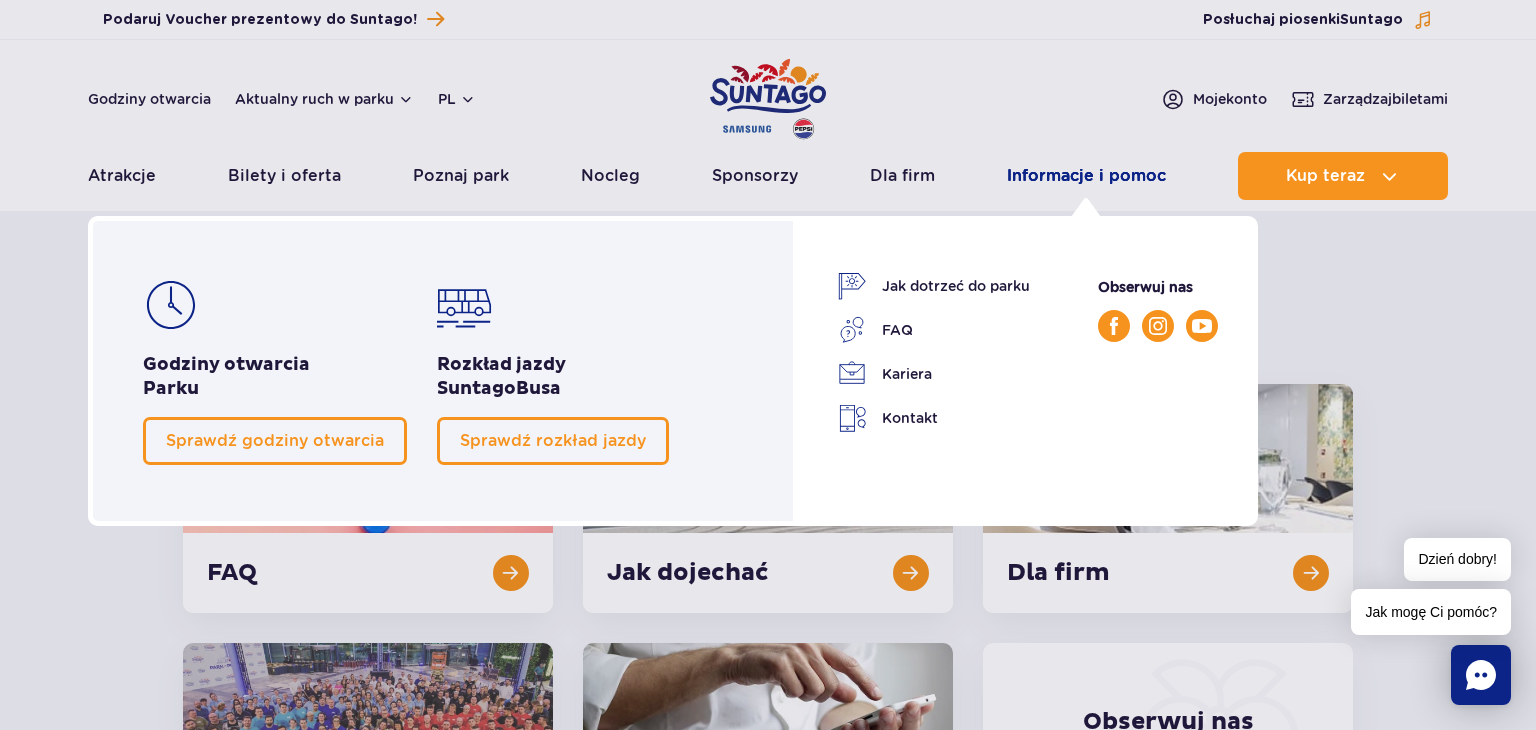 click on "Informacje i pomoc" at bounding box center (1086, 176) 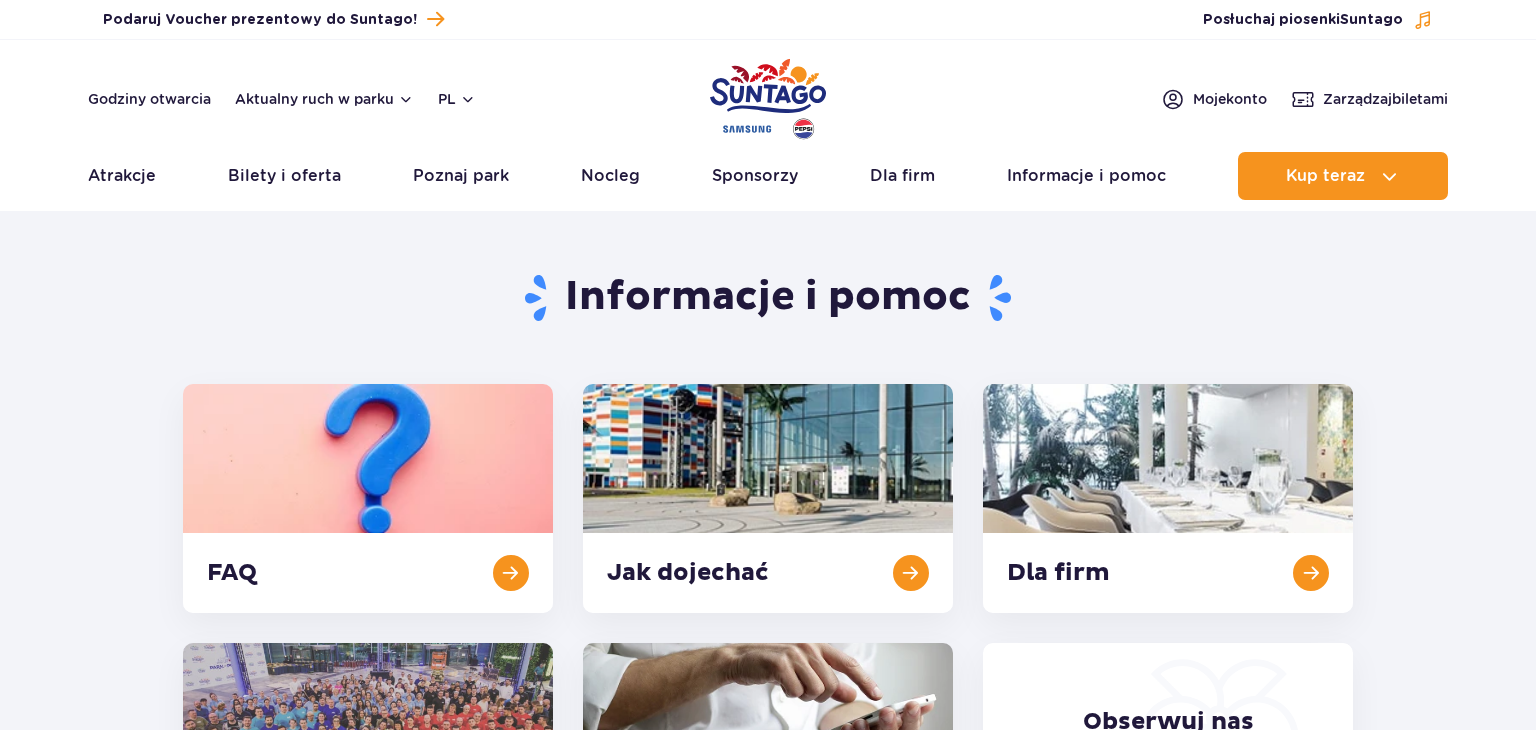 scroll, scrollTop: 0, scrollLeft: 0, axis: both 